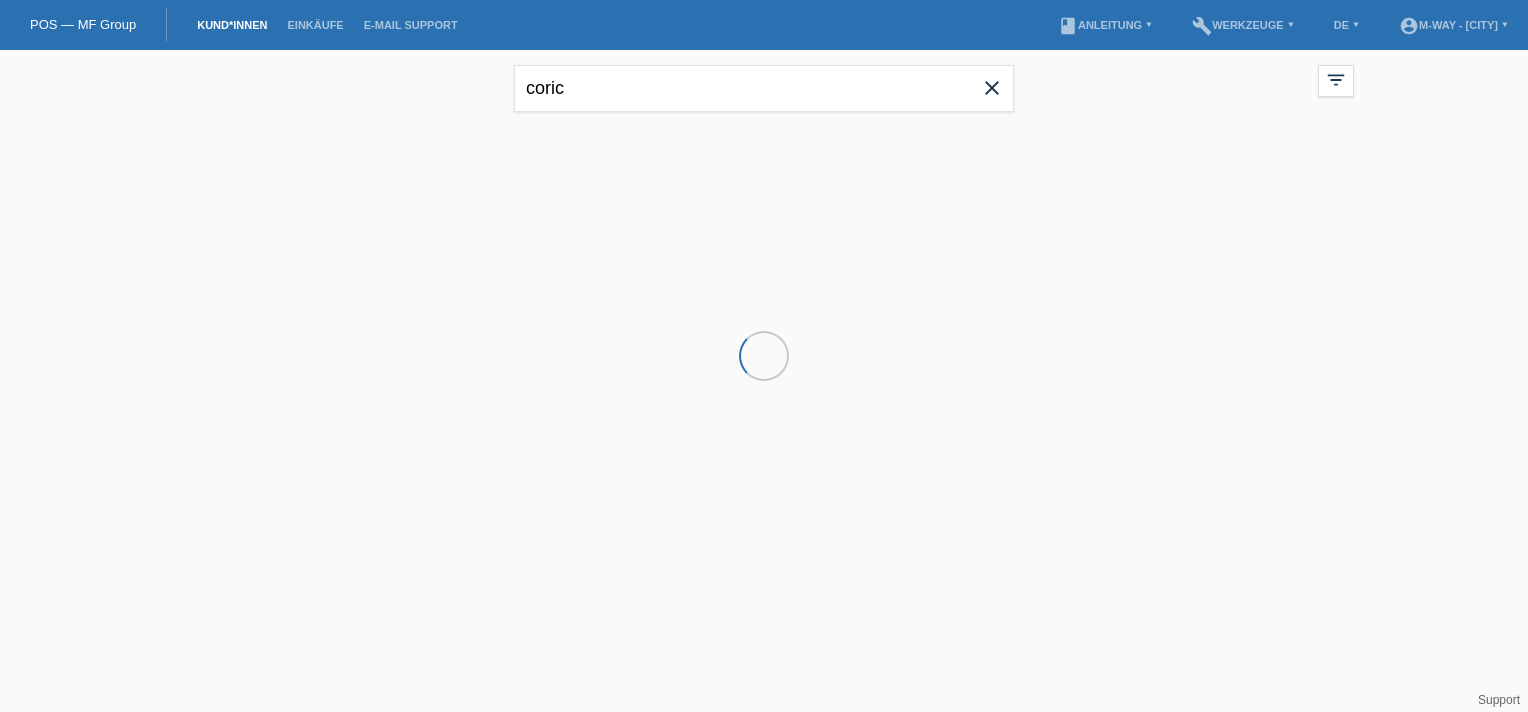 scroll, scrollTop: 0, scrollLeft: 0, axis: both 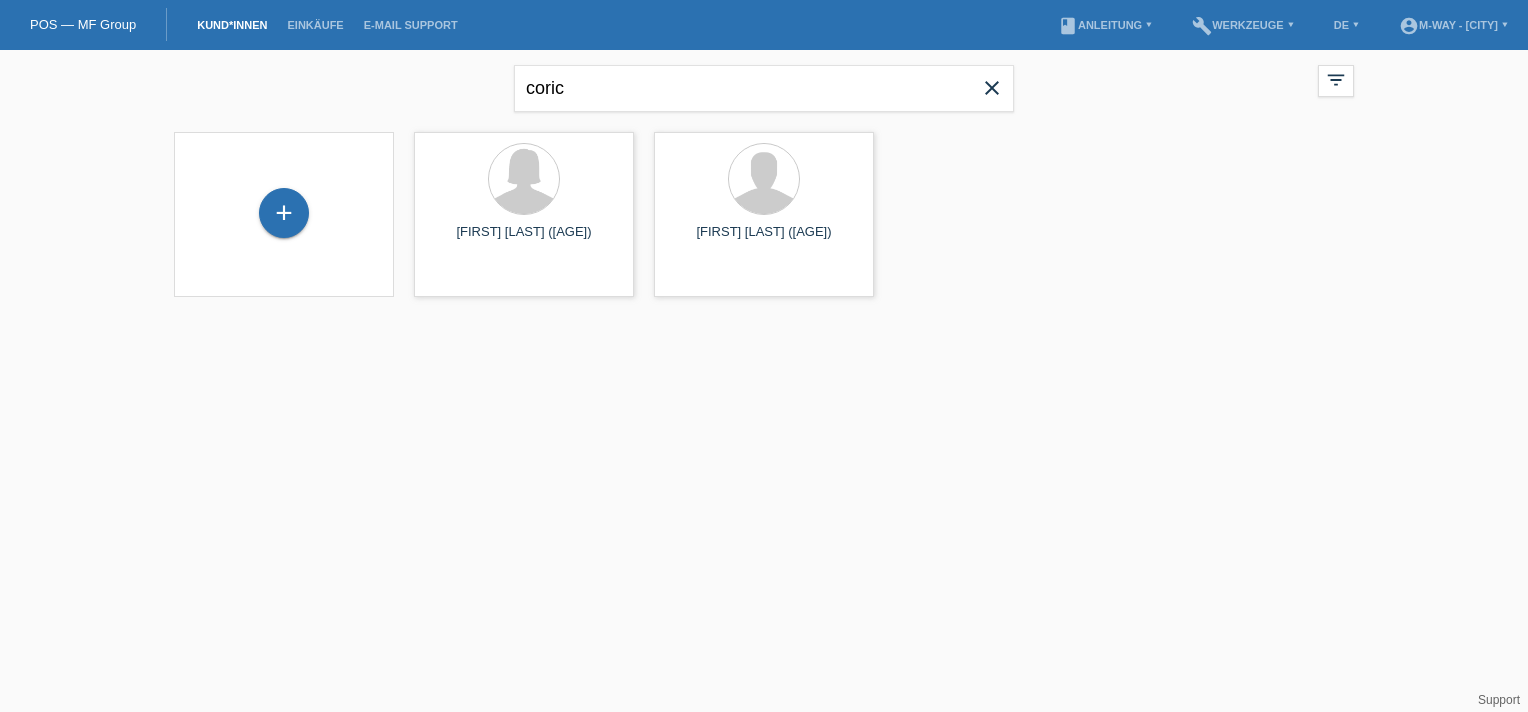 click on "close" at bounding box center (992, 88) 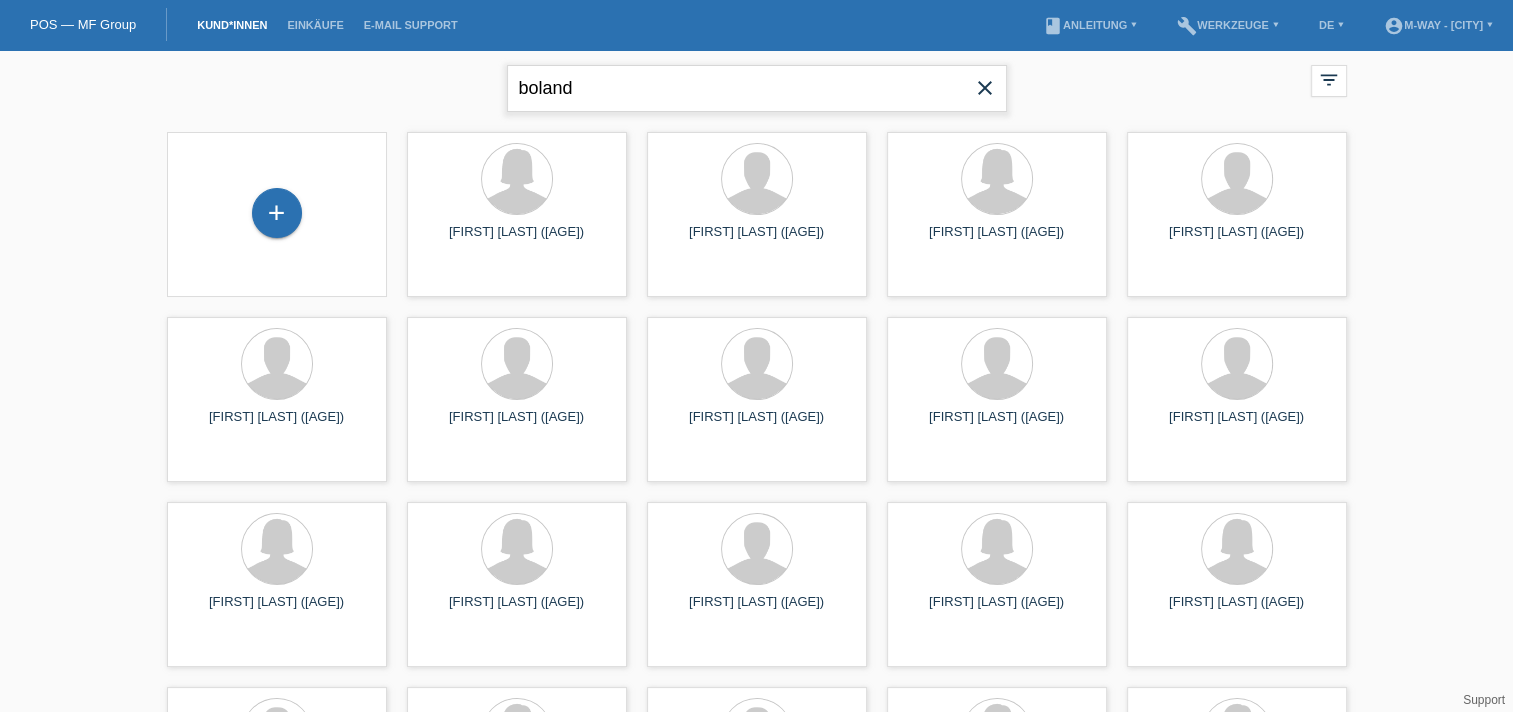 type on "boland" 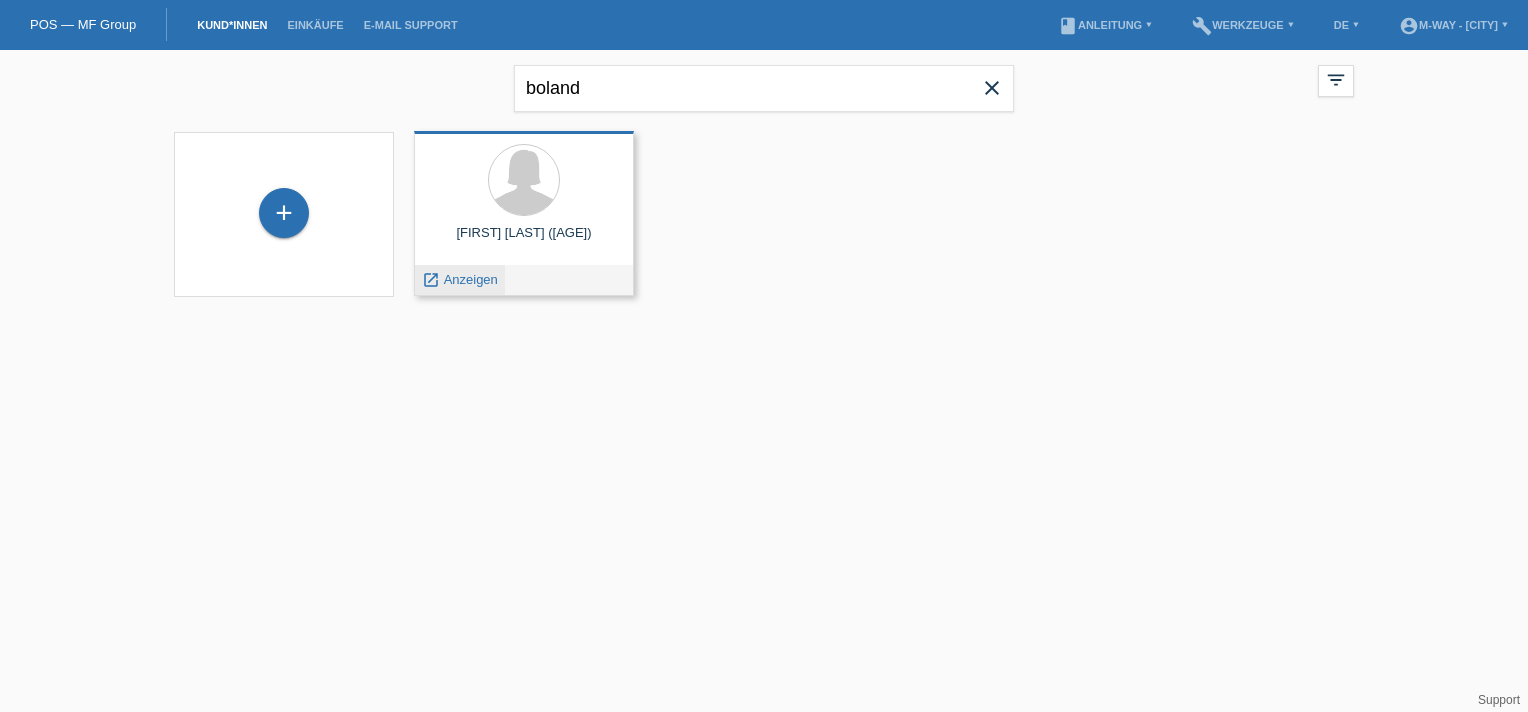 click on "Anzeigen" at bounding box center (471, 279) 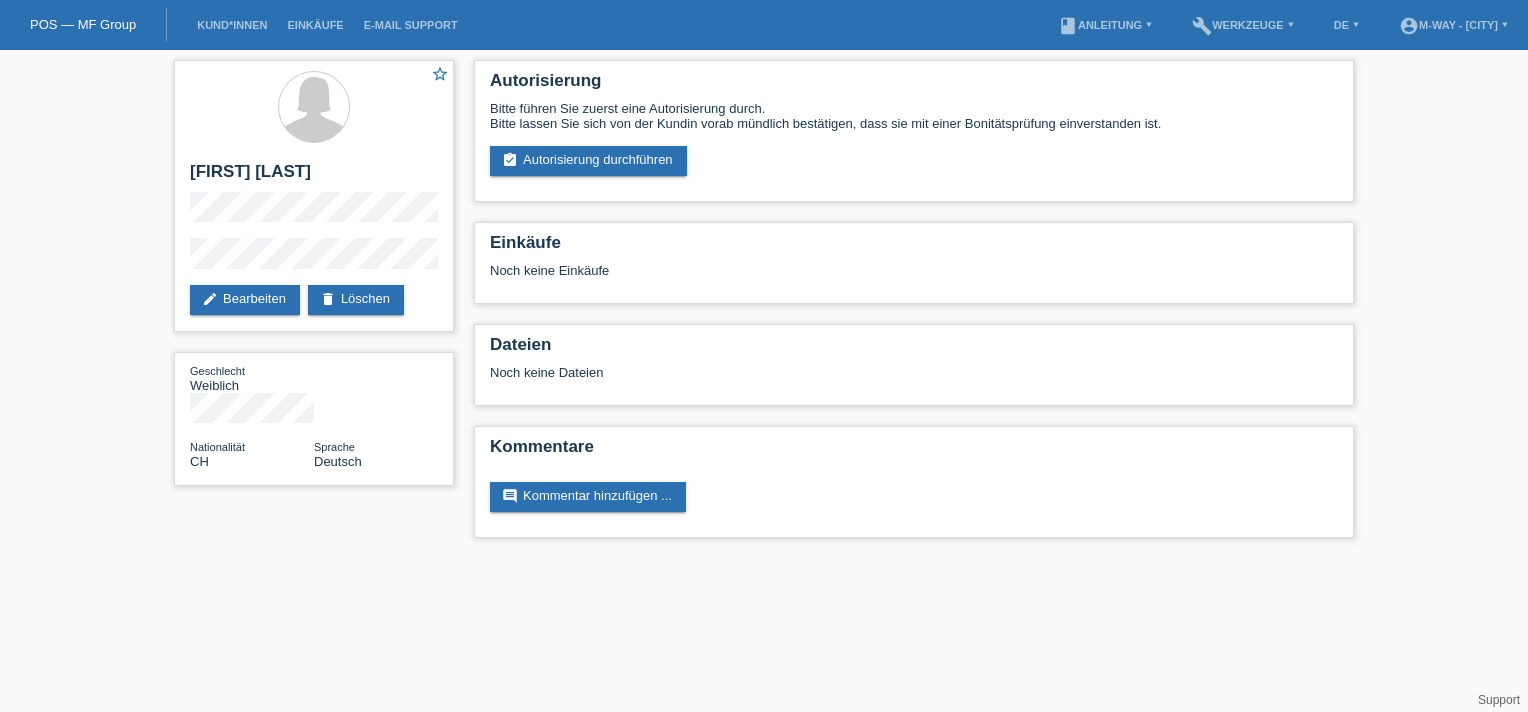 scroll, scrollTop: 0, scrollLeft: 0, axis: both 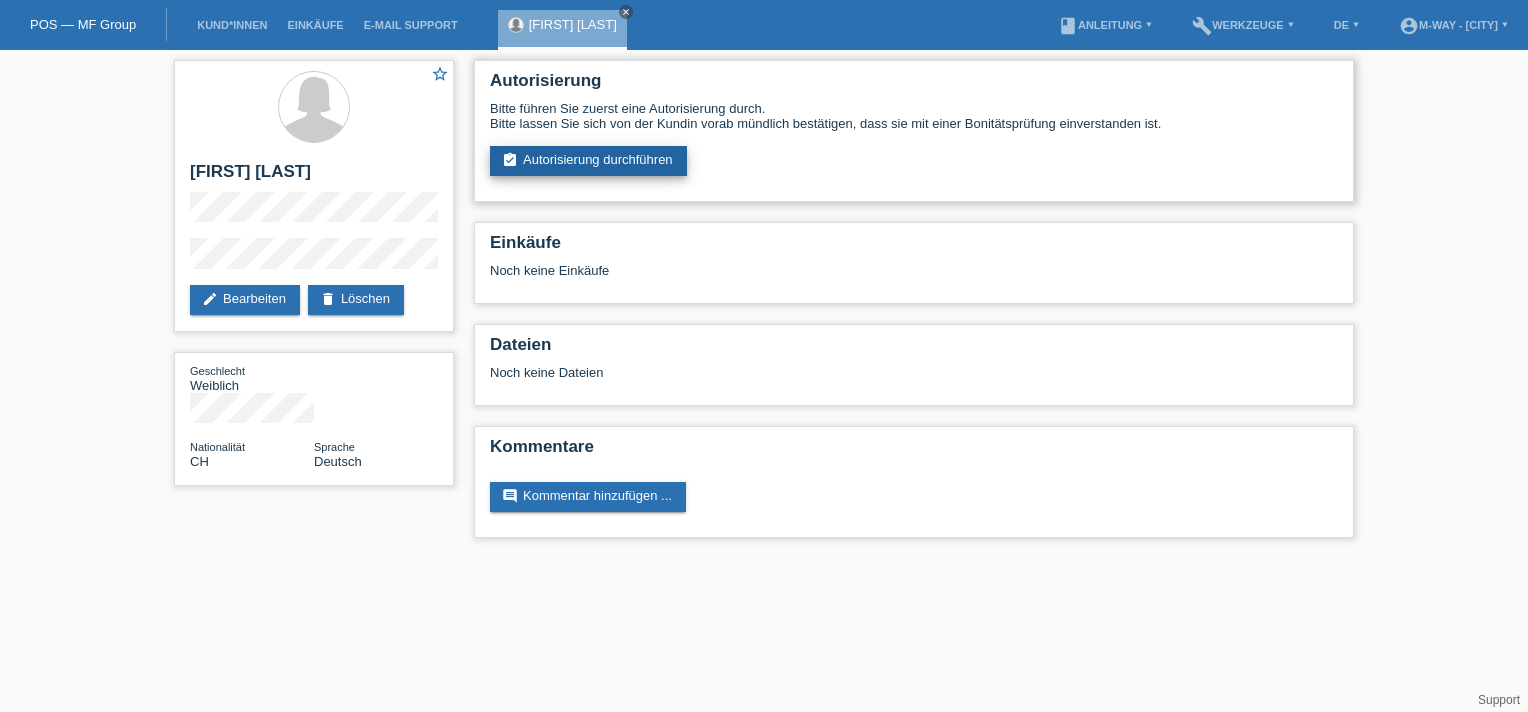 click on "assignment_turned_in  Autorisierung durchführen" at bounding box center [588, 161] 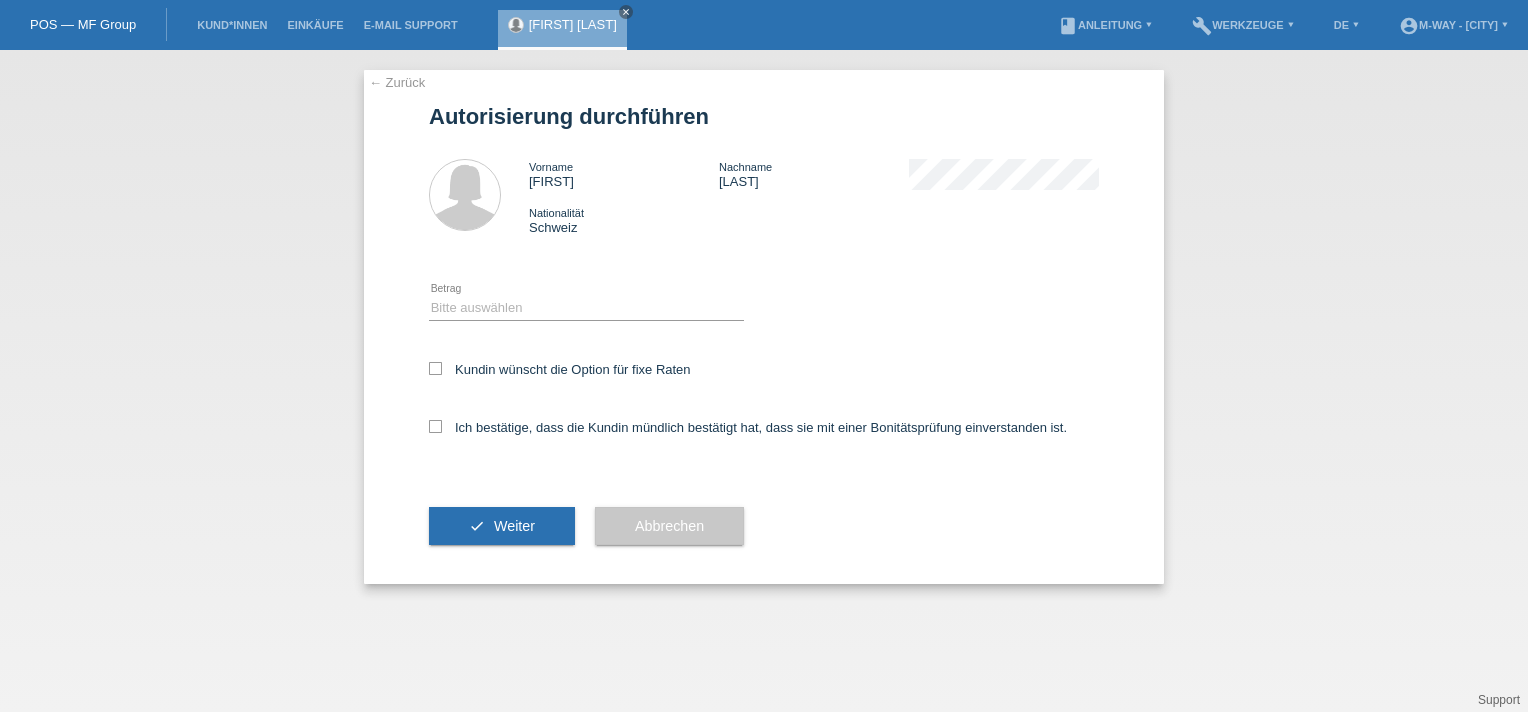 scroll, scrollTop: 0, scrollLeft: 0, axis: both 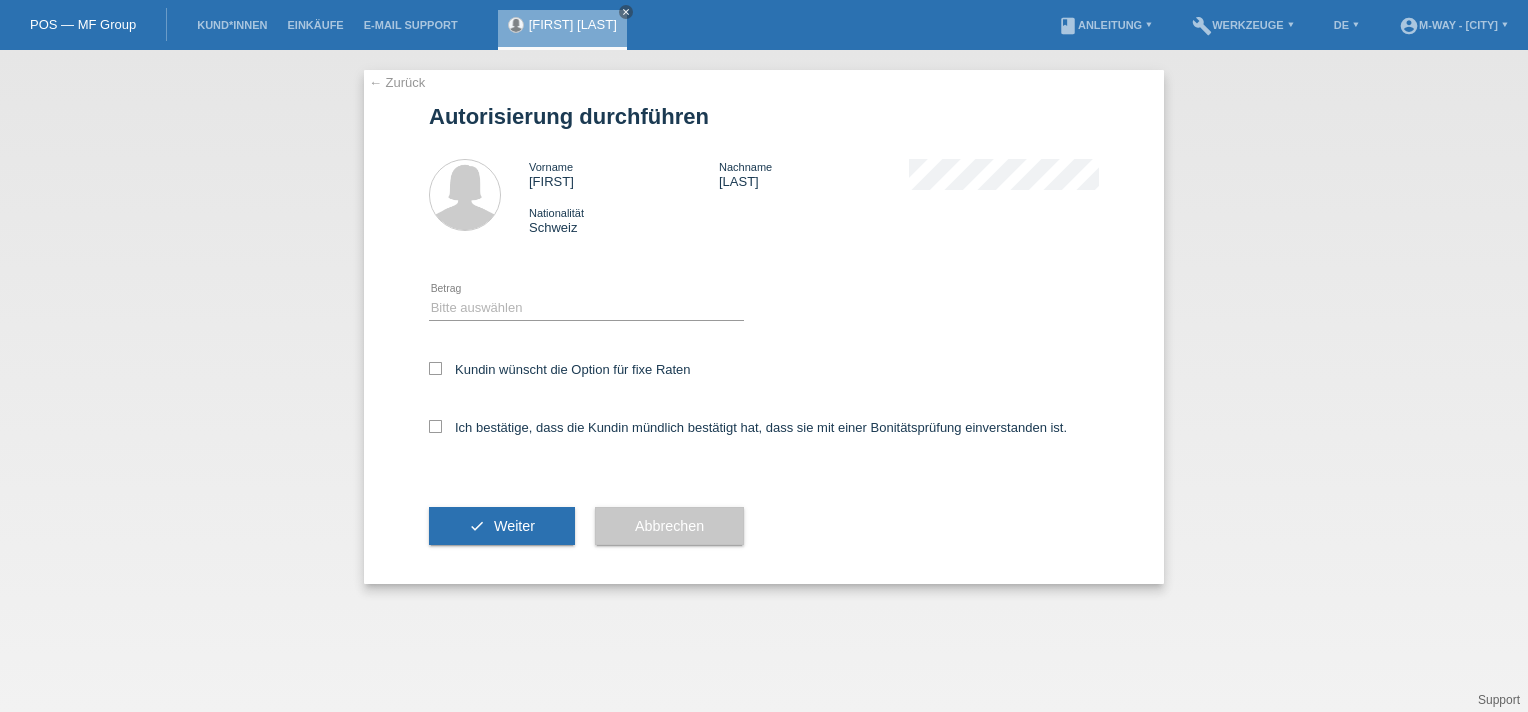 click on "← Zurück
Autorisierung durchführen
Vorname
Wanda
Nachname
Boland
Nationalität
Schweiz
Bitte auswählen" at bounding box center [764, 381] 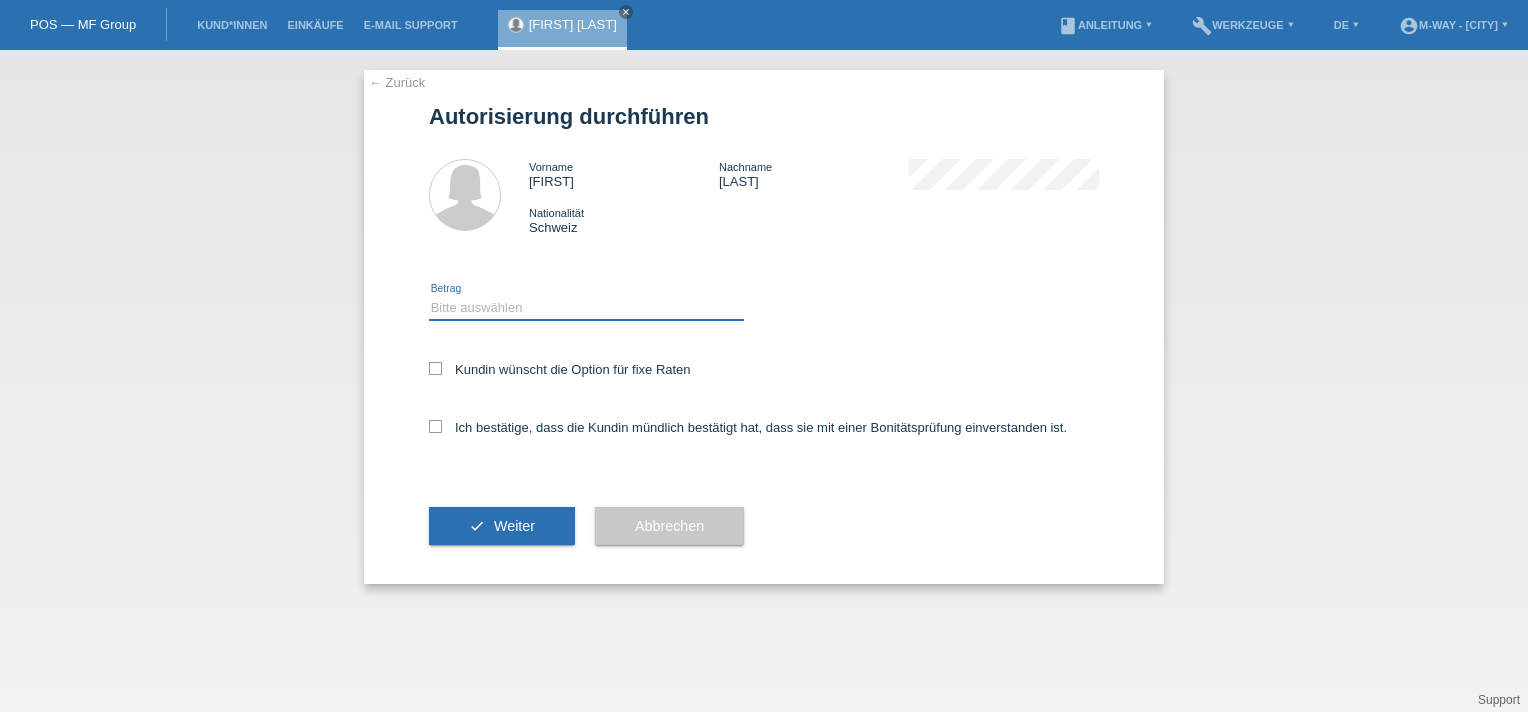 click on "Bitte auswählen
CHF 1.00 - CHF 499.00
CHF 500.00 - CHF 1'999.00
CHF 2'000.00 - CHF 15'000.00" at bounding box center [586, 308] 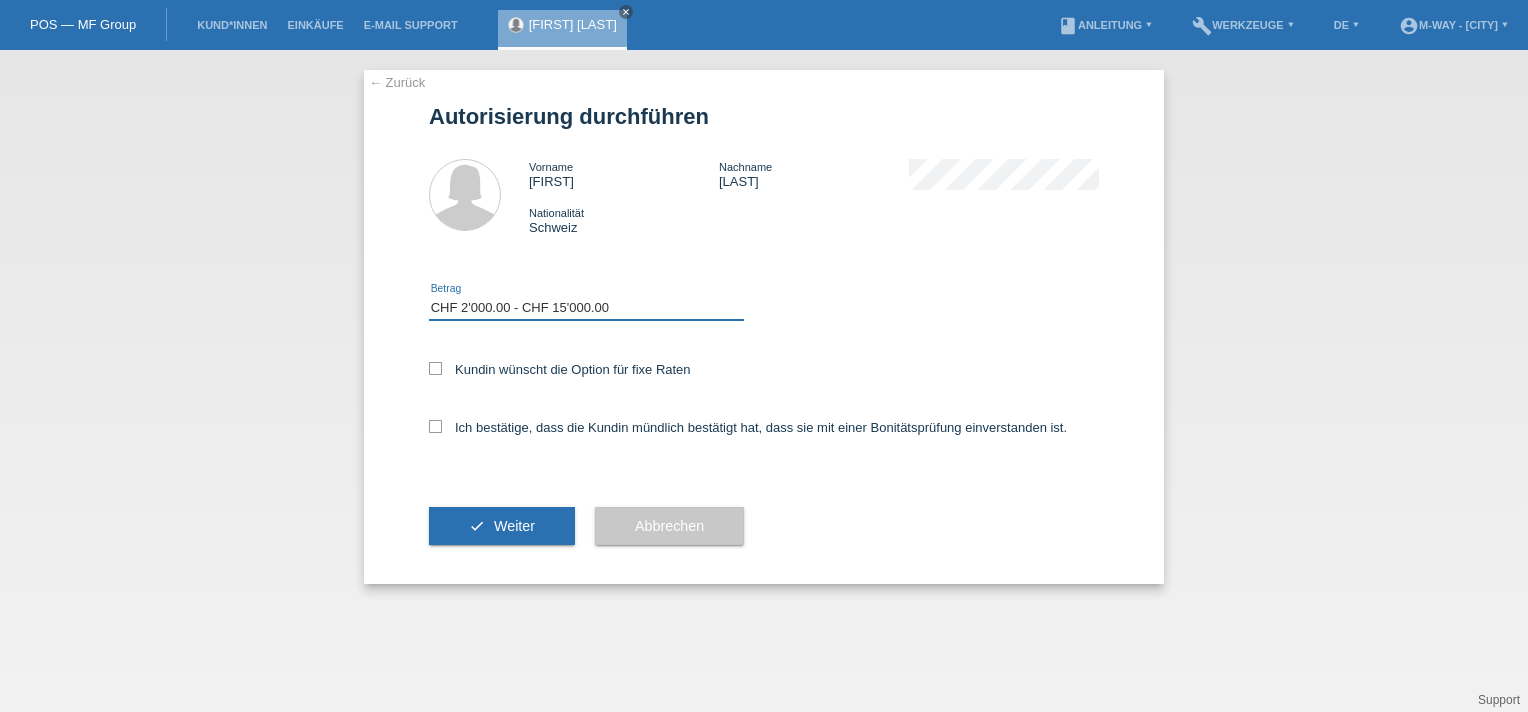 click on "Bitte auswählen
CHF 1.00 - CHF 499.00
CHF 500.00 - CHF 1'999.00
CHF 2'000.00 - CHF 15'000.00" at bounding box center [586, 308] 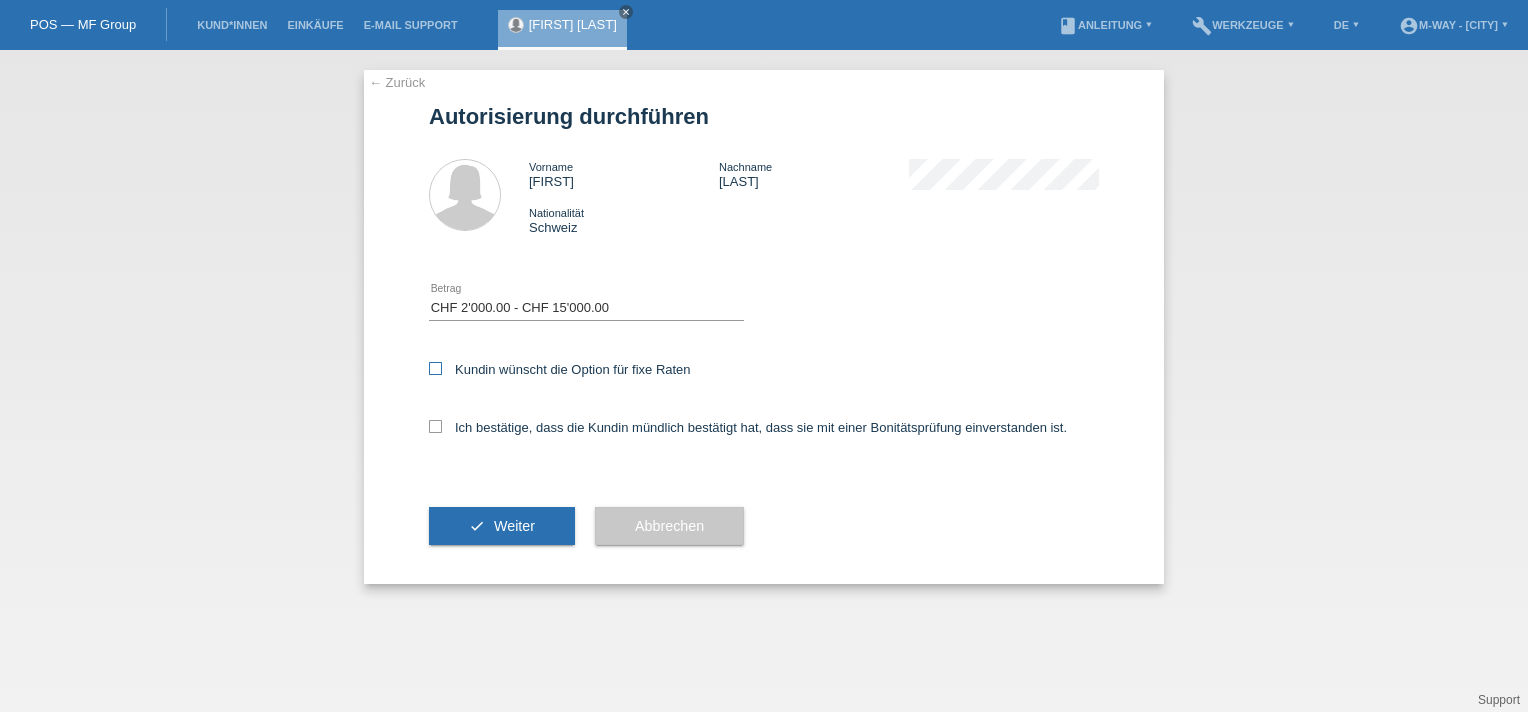 click at bounding box center (435, 368) 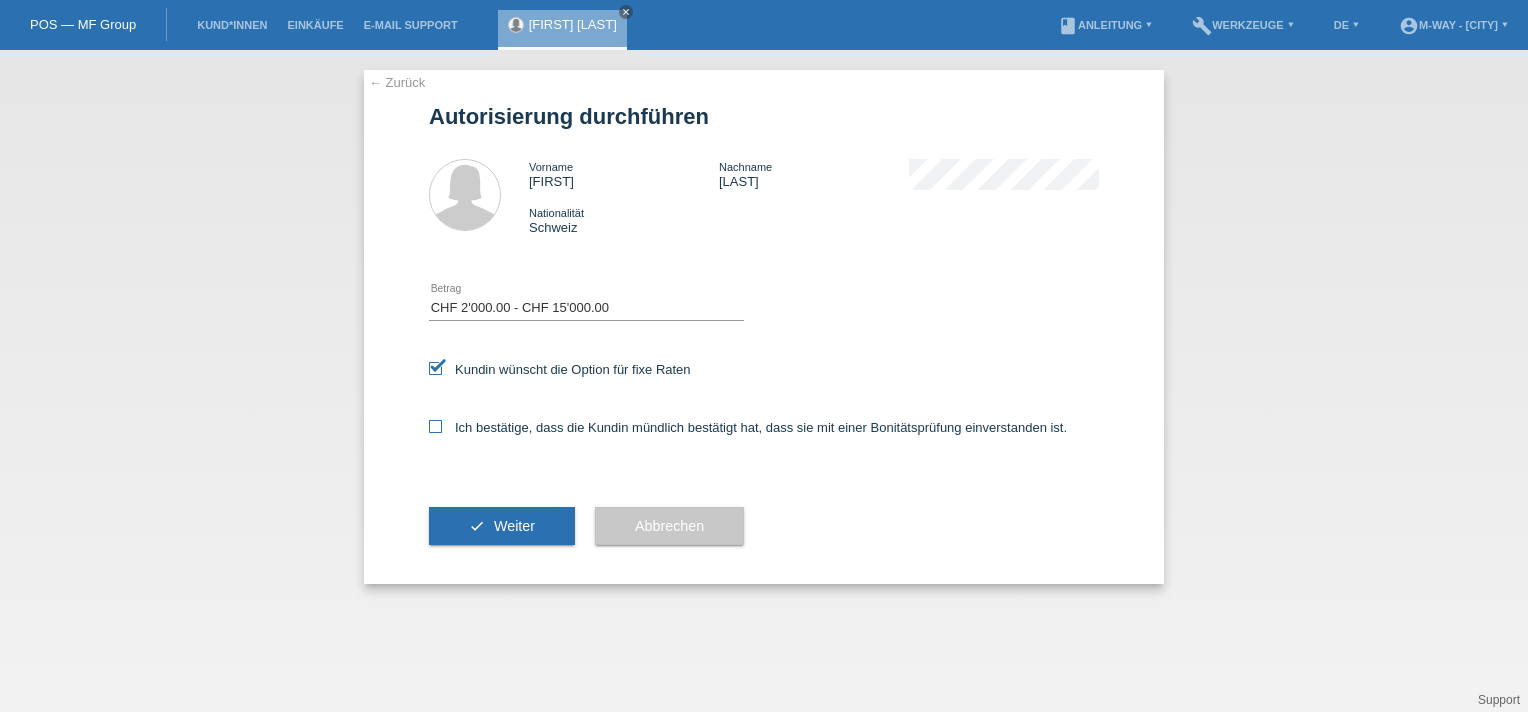 click at bounding box center (435, 426) 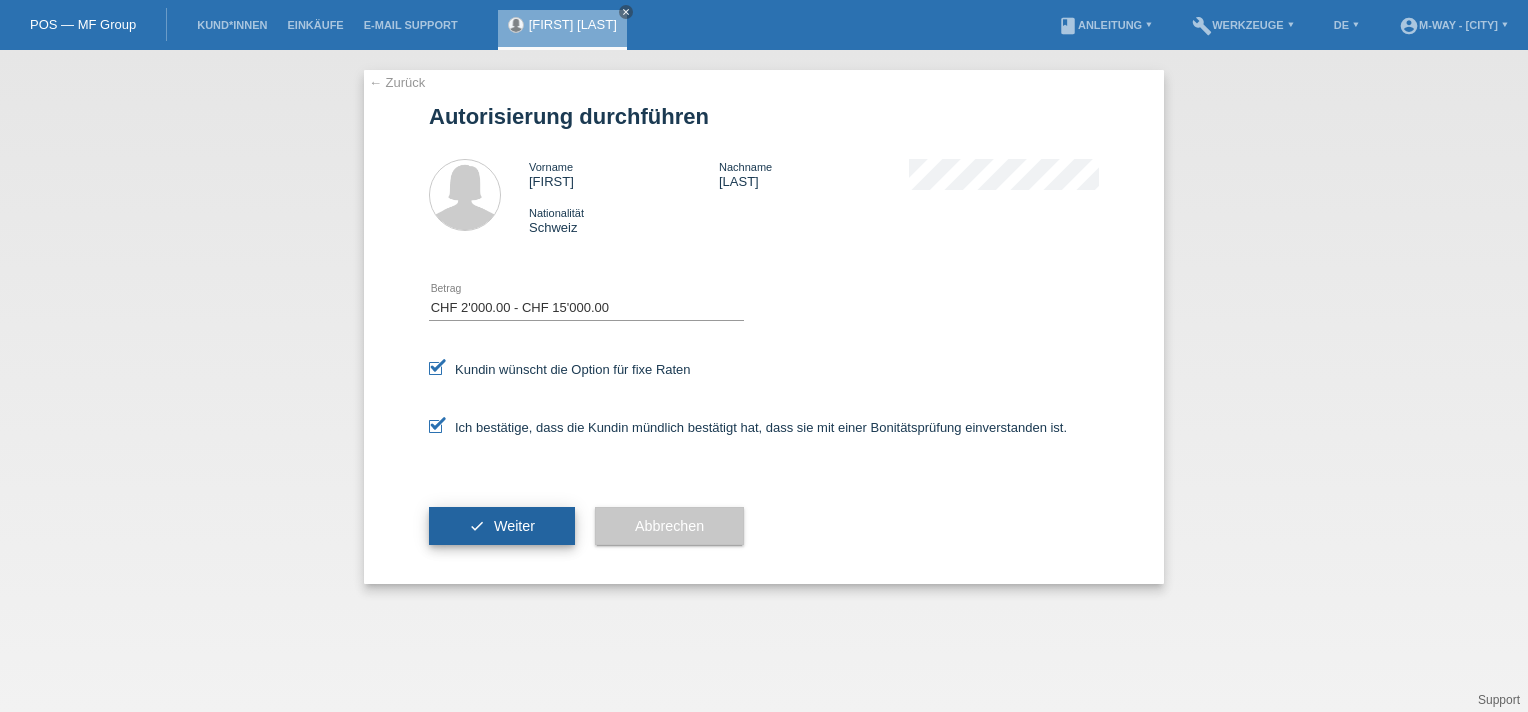 click on "Weiter" at bounding box center (514, 526) 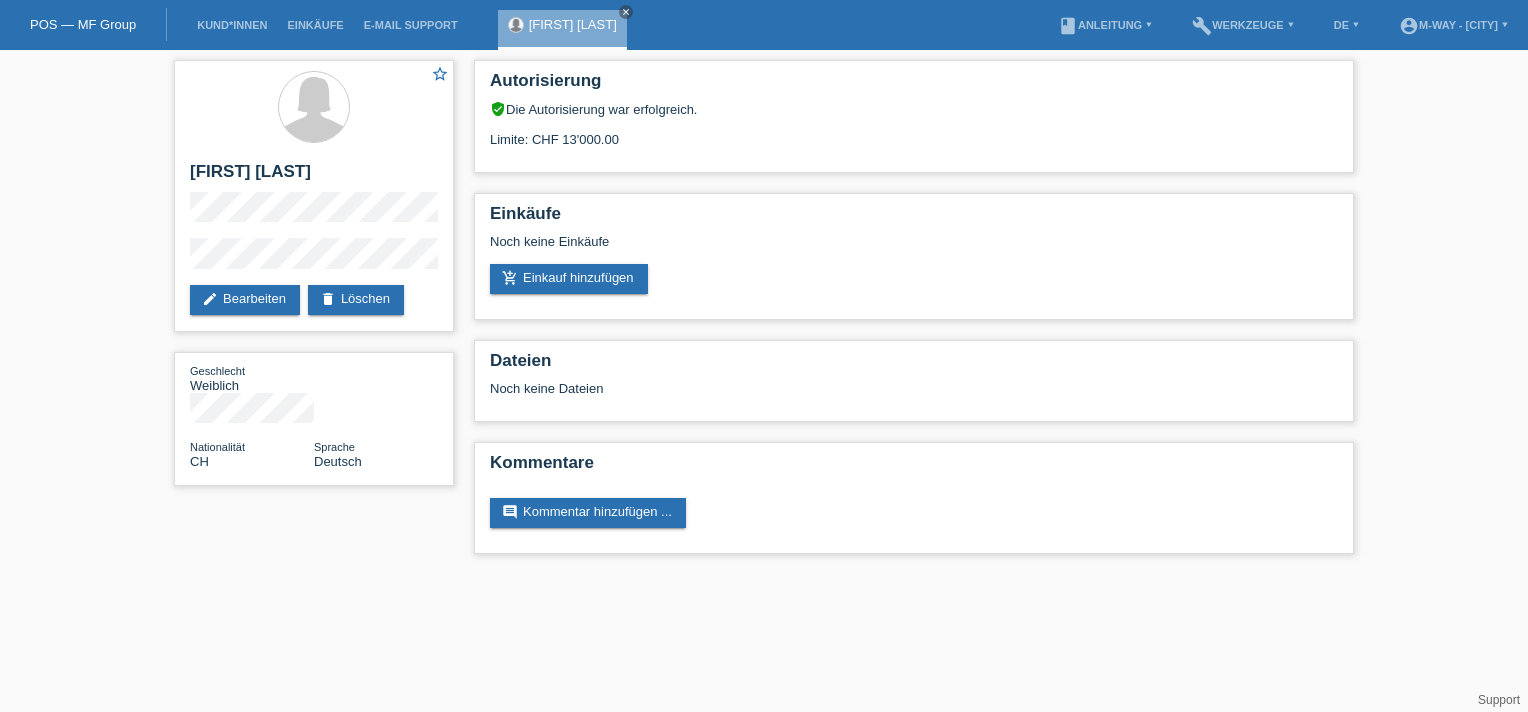 scroll, scrollTop: 0, scrollLeft: 0, axis: both 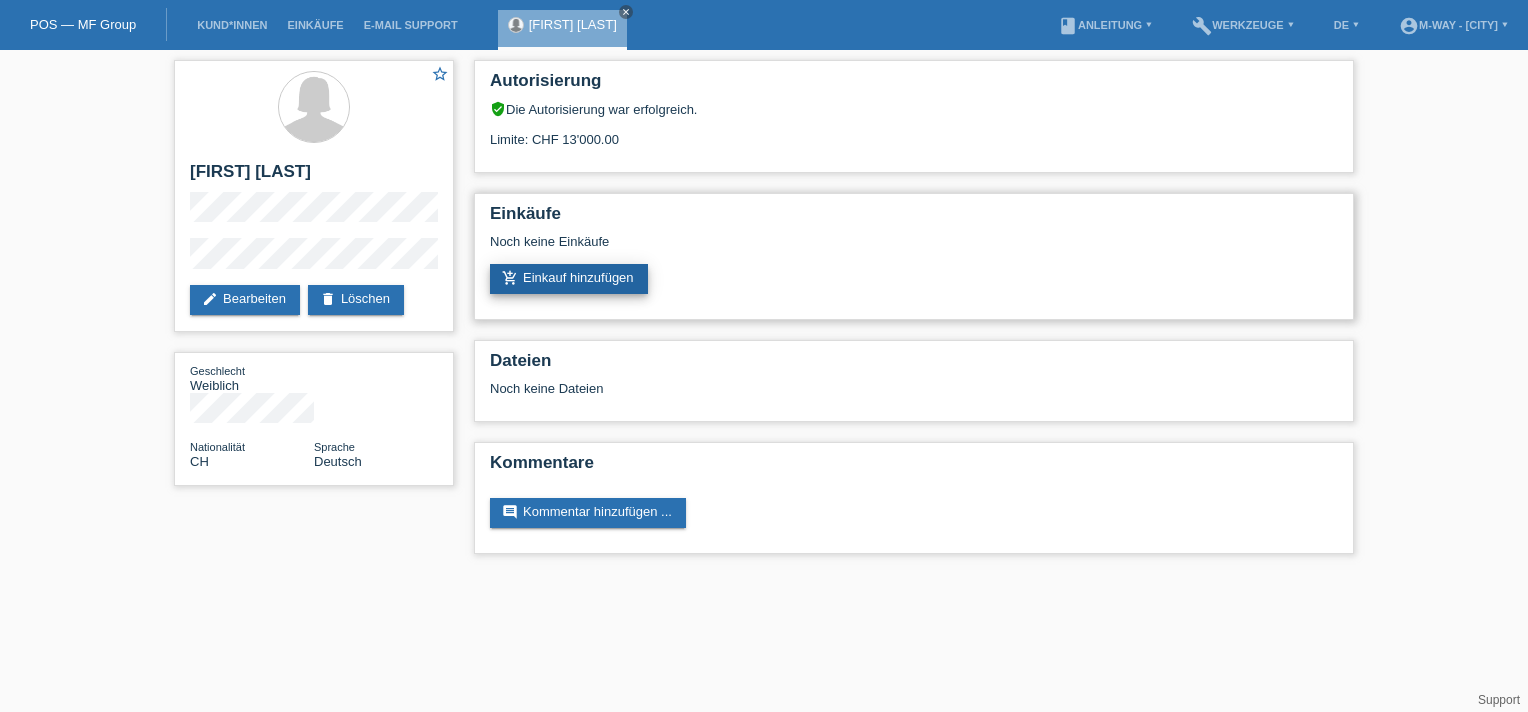 click on "add_shopping_cart  Einkauf hinzufügen" at bounding box center (569, 279) 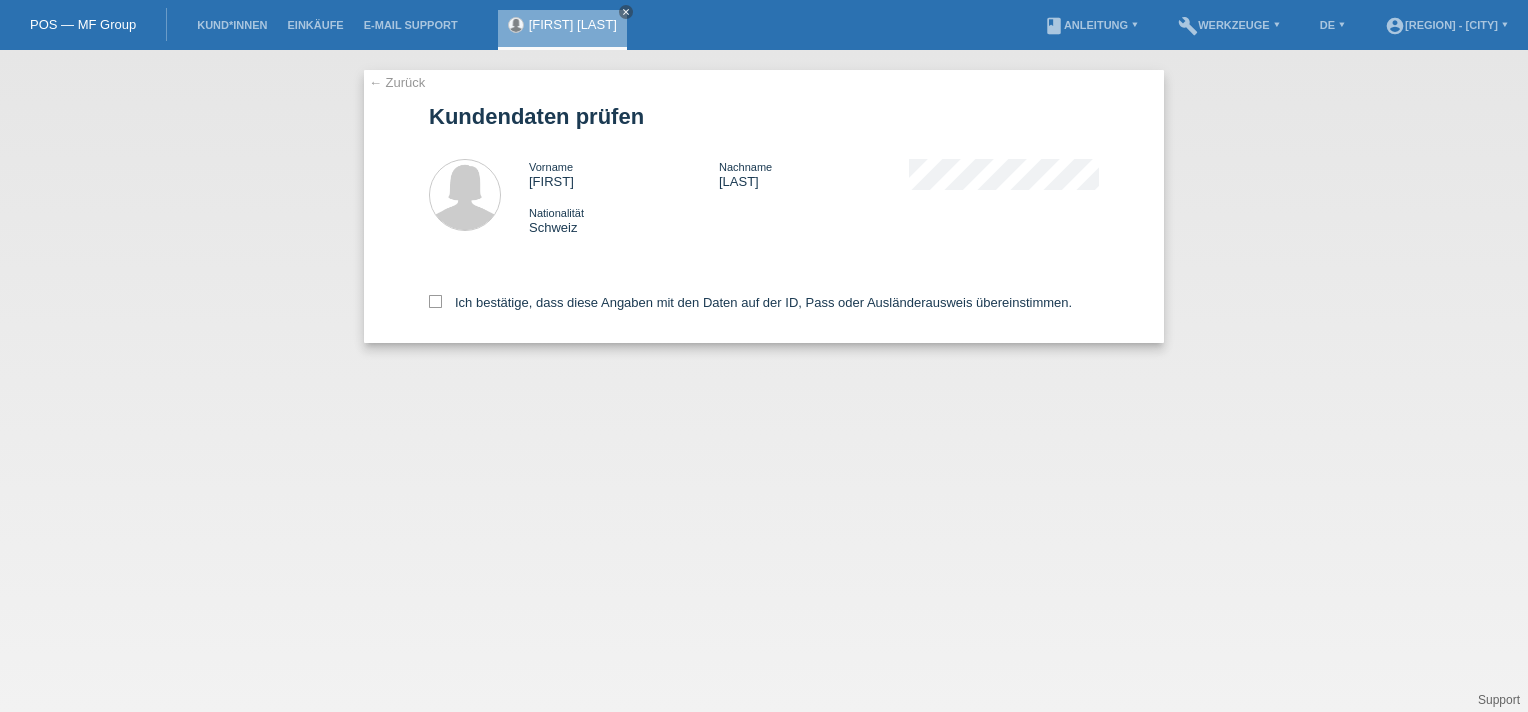 scroll, scrollTop: 0, scrollLeft: 0, axis: both 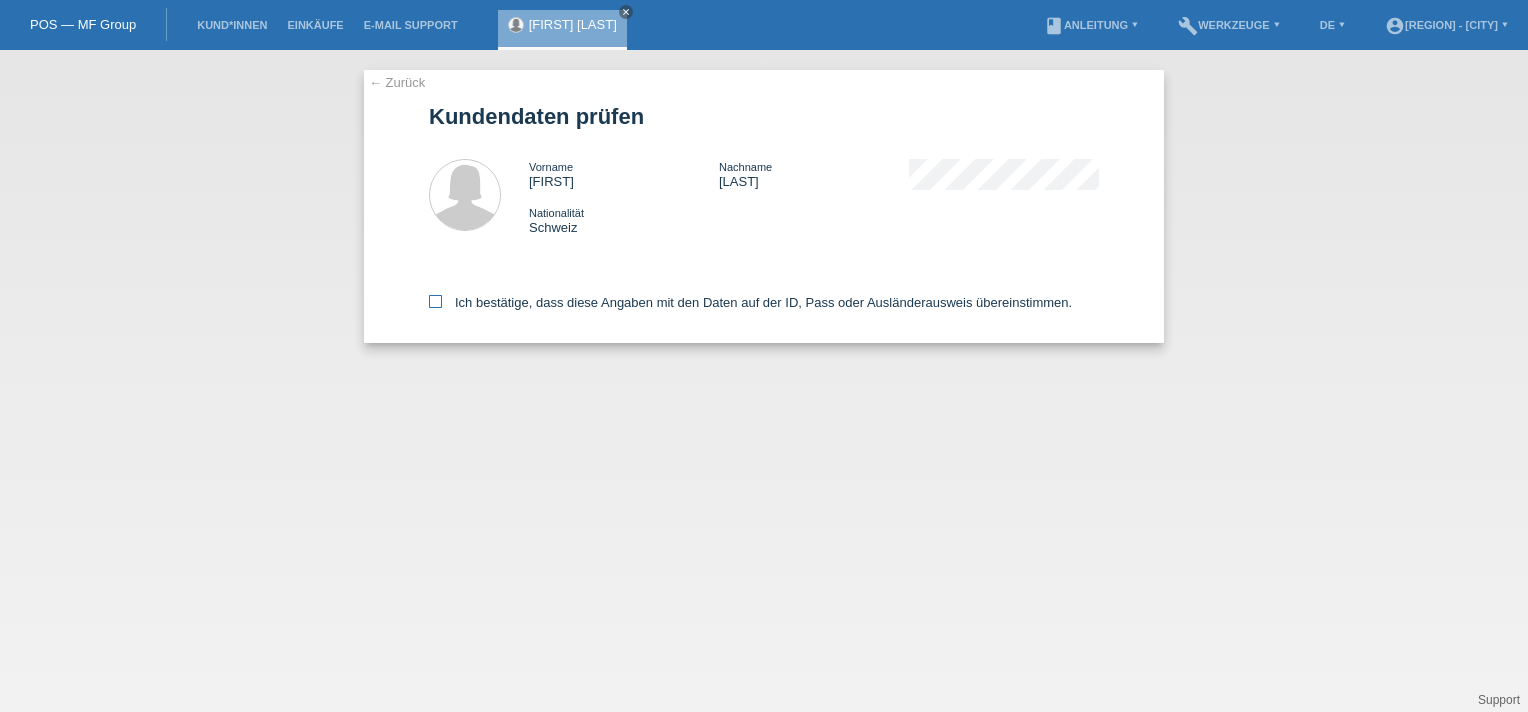 click on "Ich bestätige, dass diese Angaben mit den Daten auf der ID, Pass oder Ausländerausweis übereinstimmen." at bounding box center [750, 302] 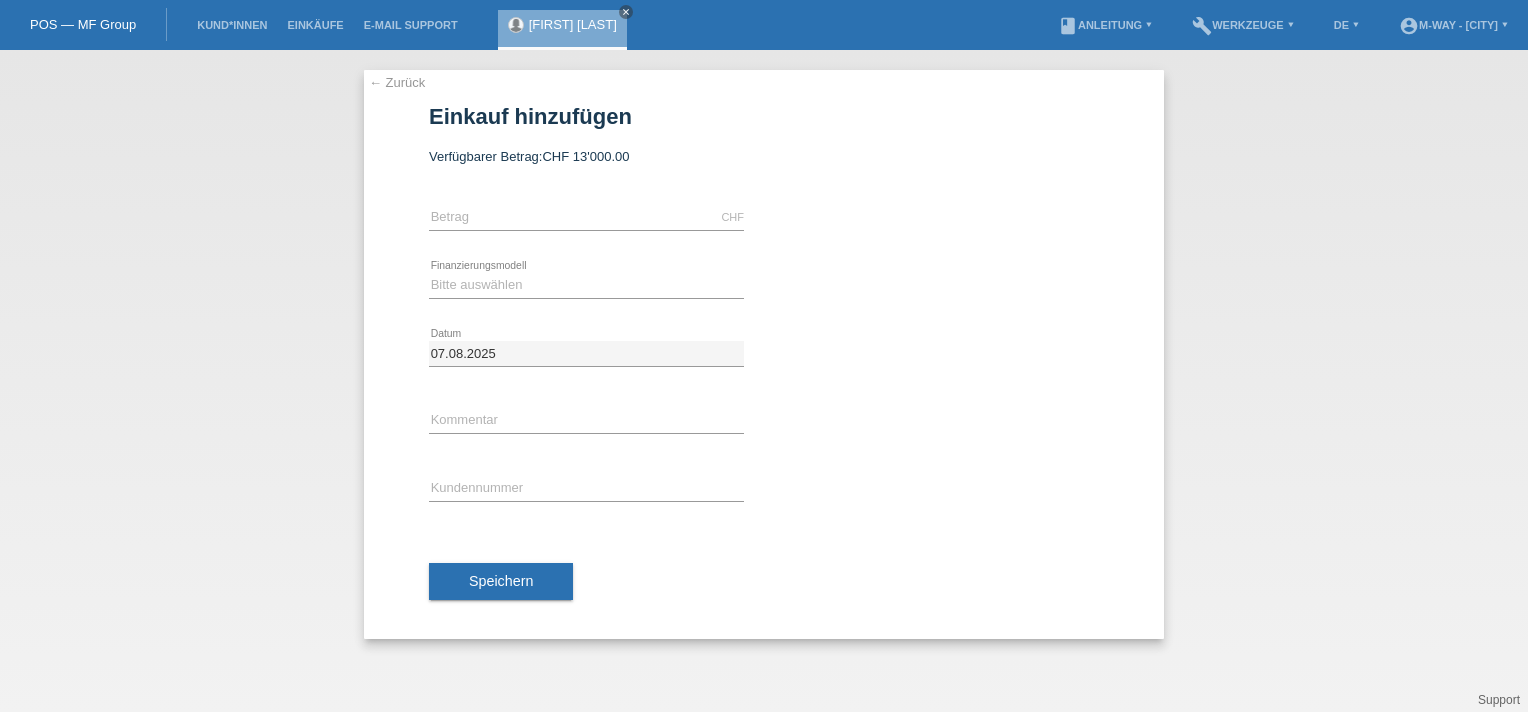 scroll, scrollTop: 0, scrollLeft: 0, axis: both 